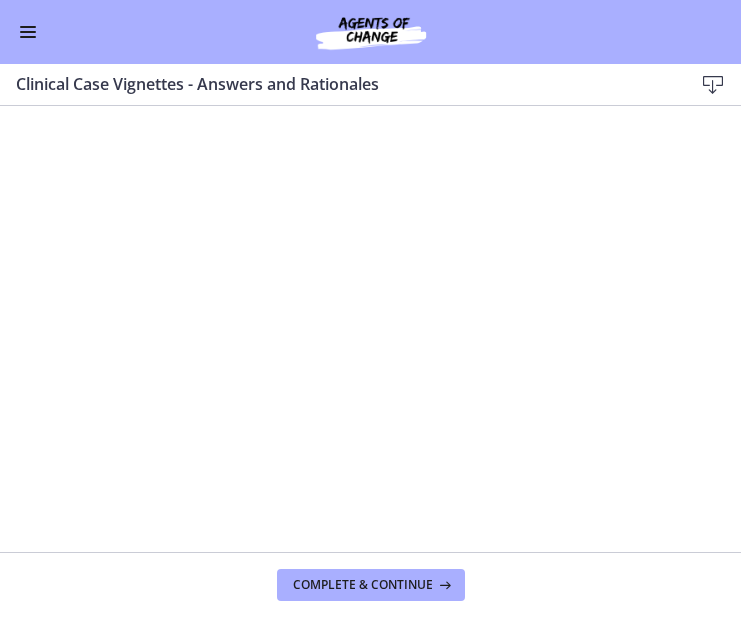 scroll, scrollTop: 0, scrollLeft: 0, axis: both 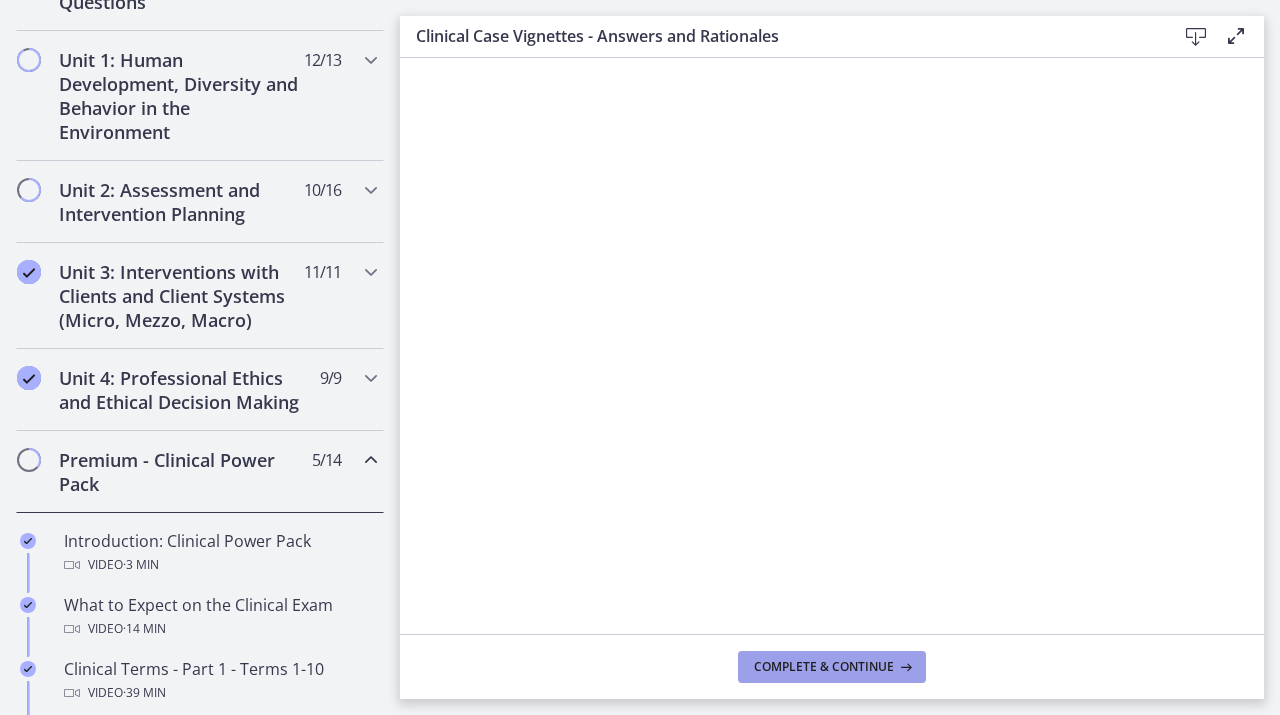 click on "Complete & continue" at bounding box center [824, 667] 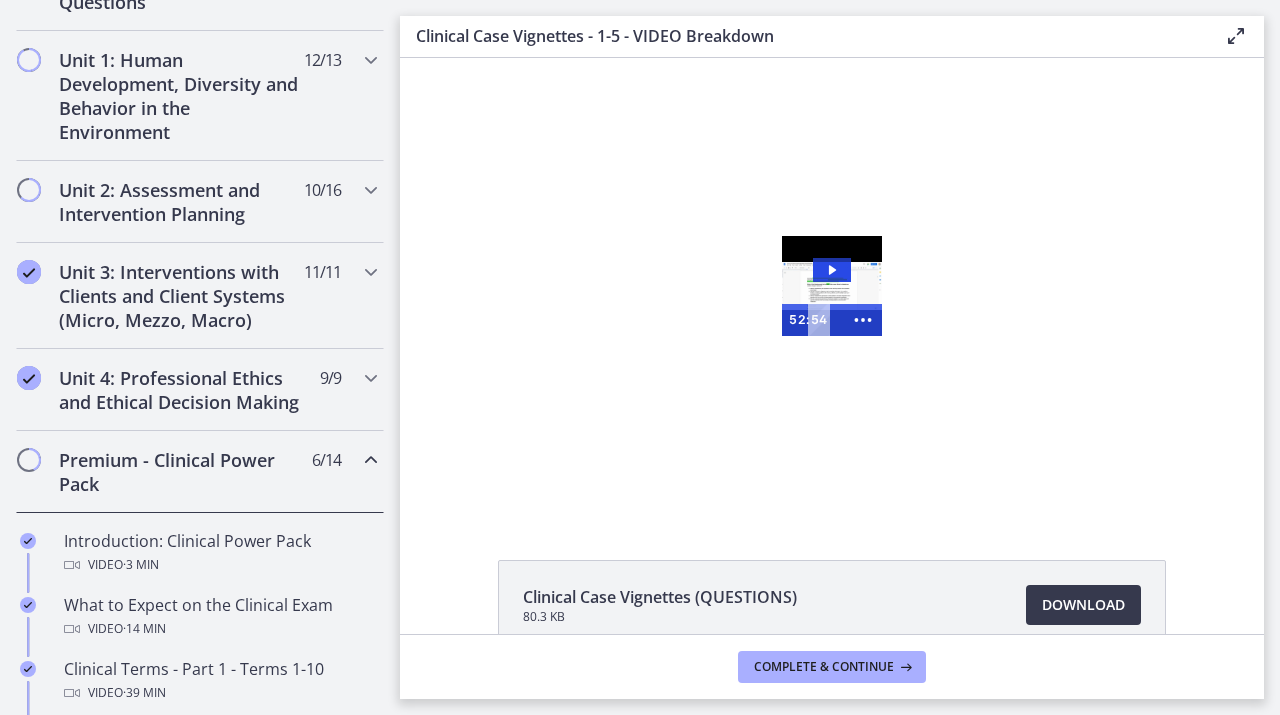 scroll, scrollTop: 0, scrollLeft: 0, axis: both 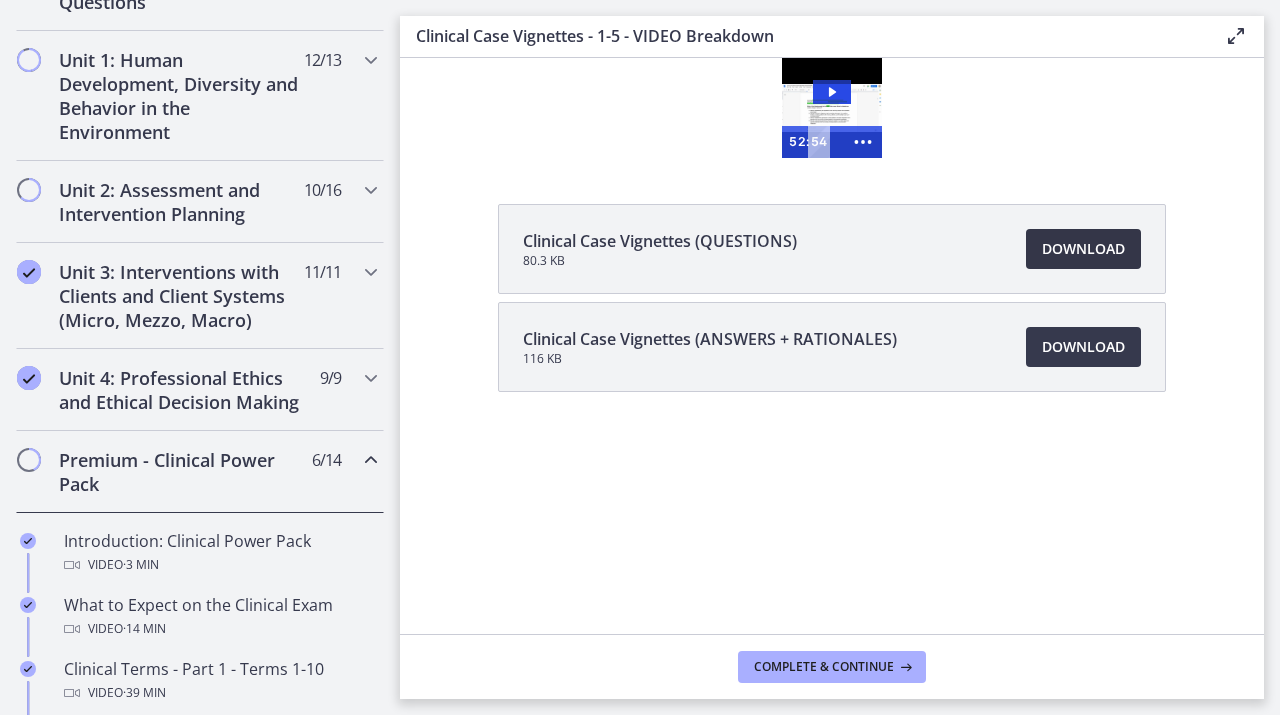 click on "Download
Opens in a new window" at bounding box center (1083, 249) 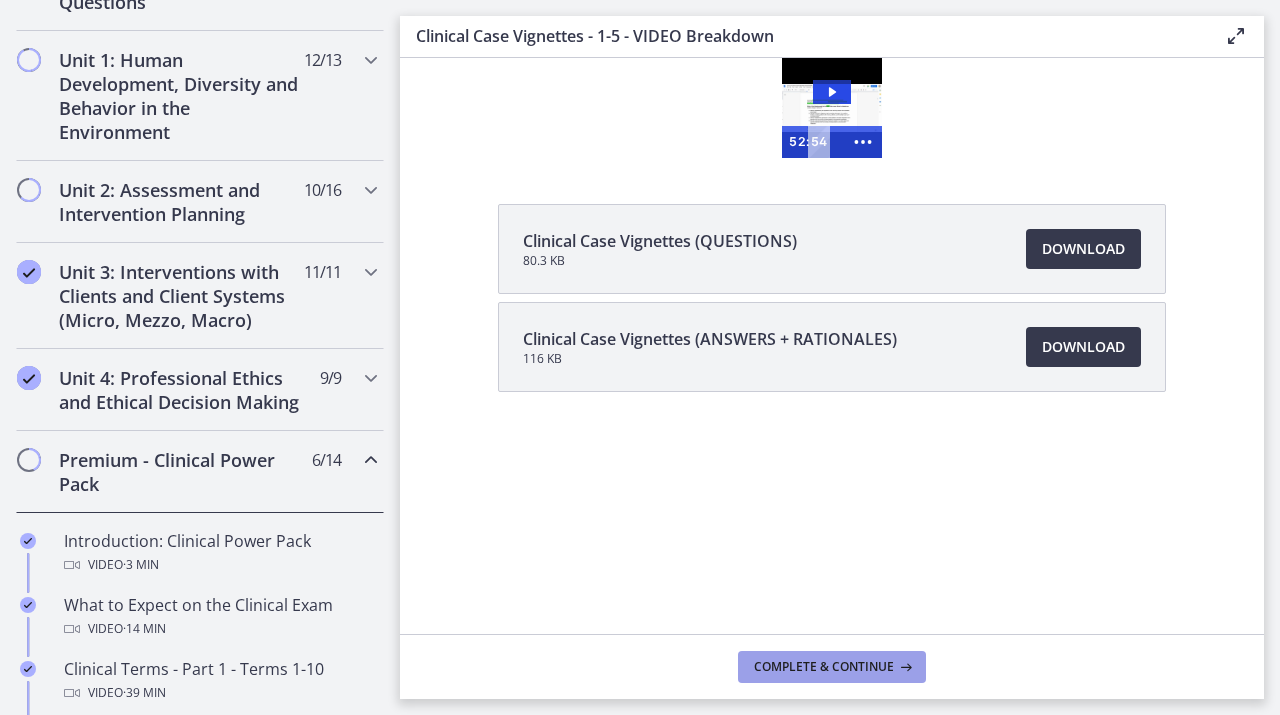 click on "Complete & continue" at bounding box center [832, 667] 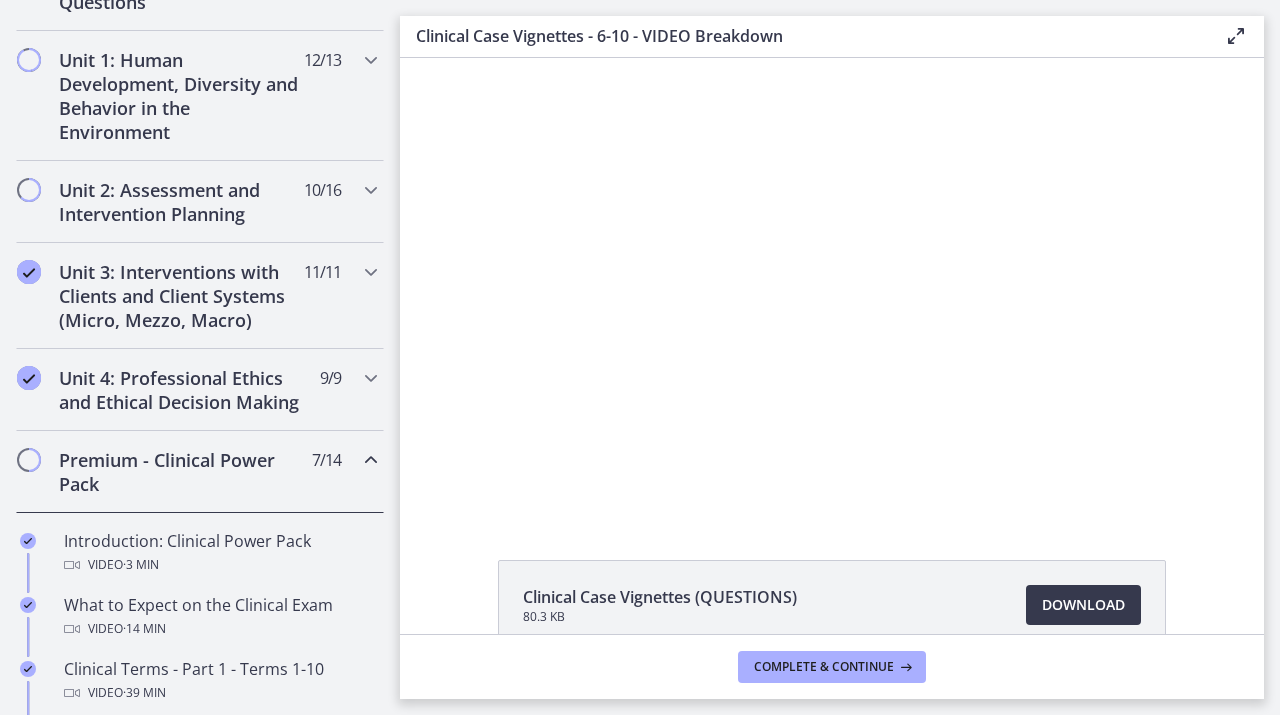 scroll, scrollTop: 0, scrollLeft: 0, axis: both 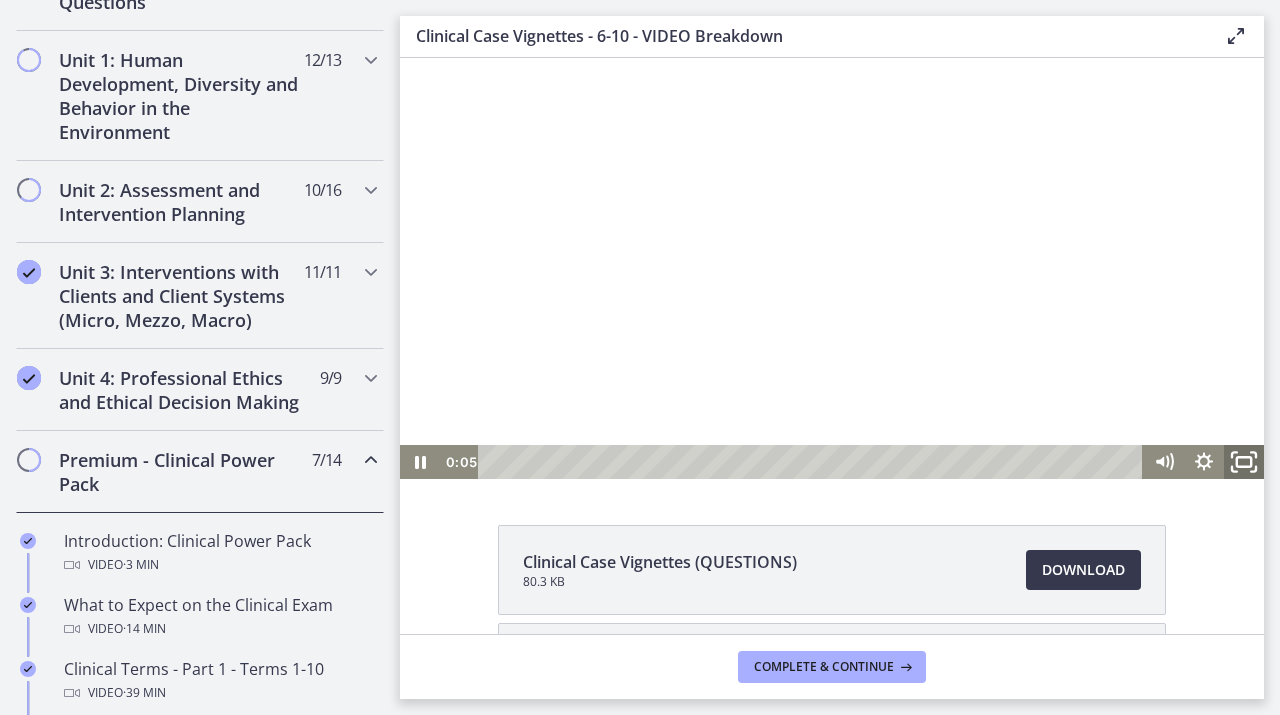 click 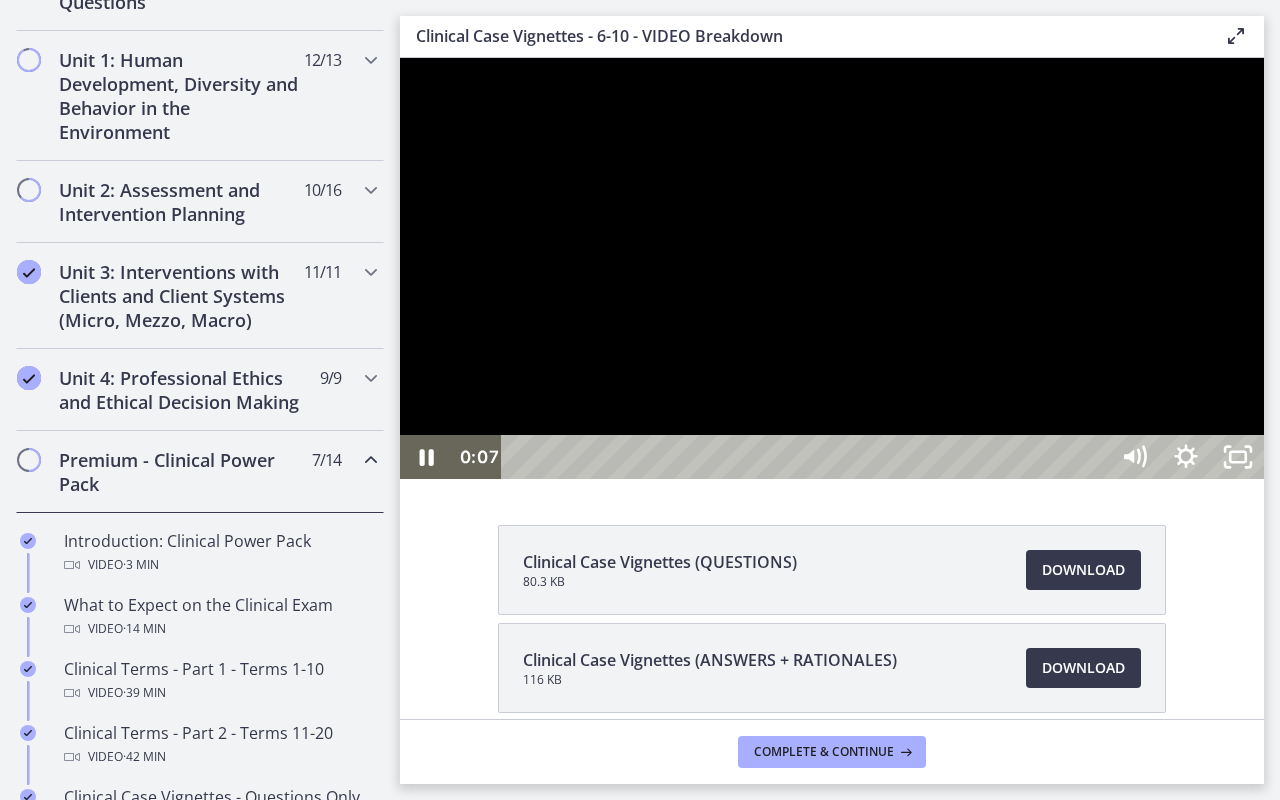 click at bounding box center [832, 268] 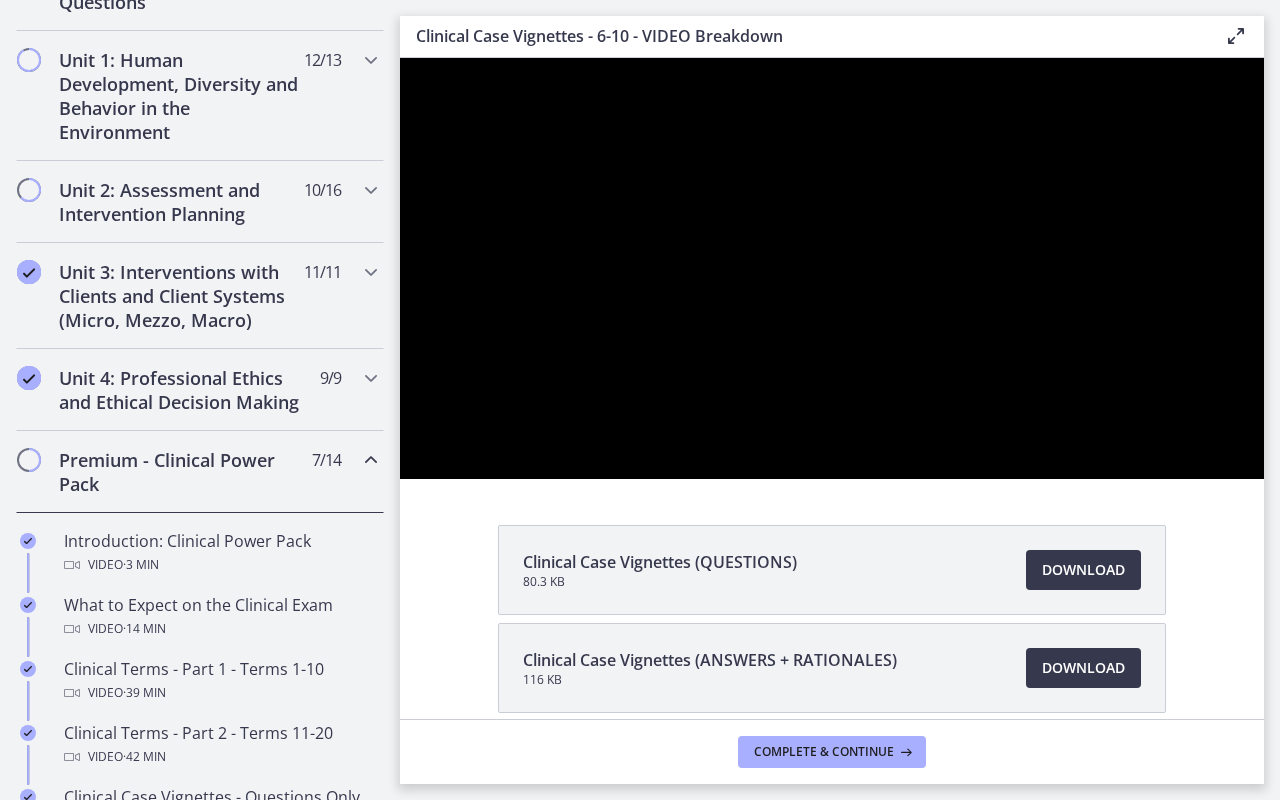 click at bounding box center [832, 268] 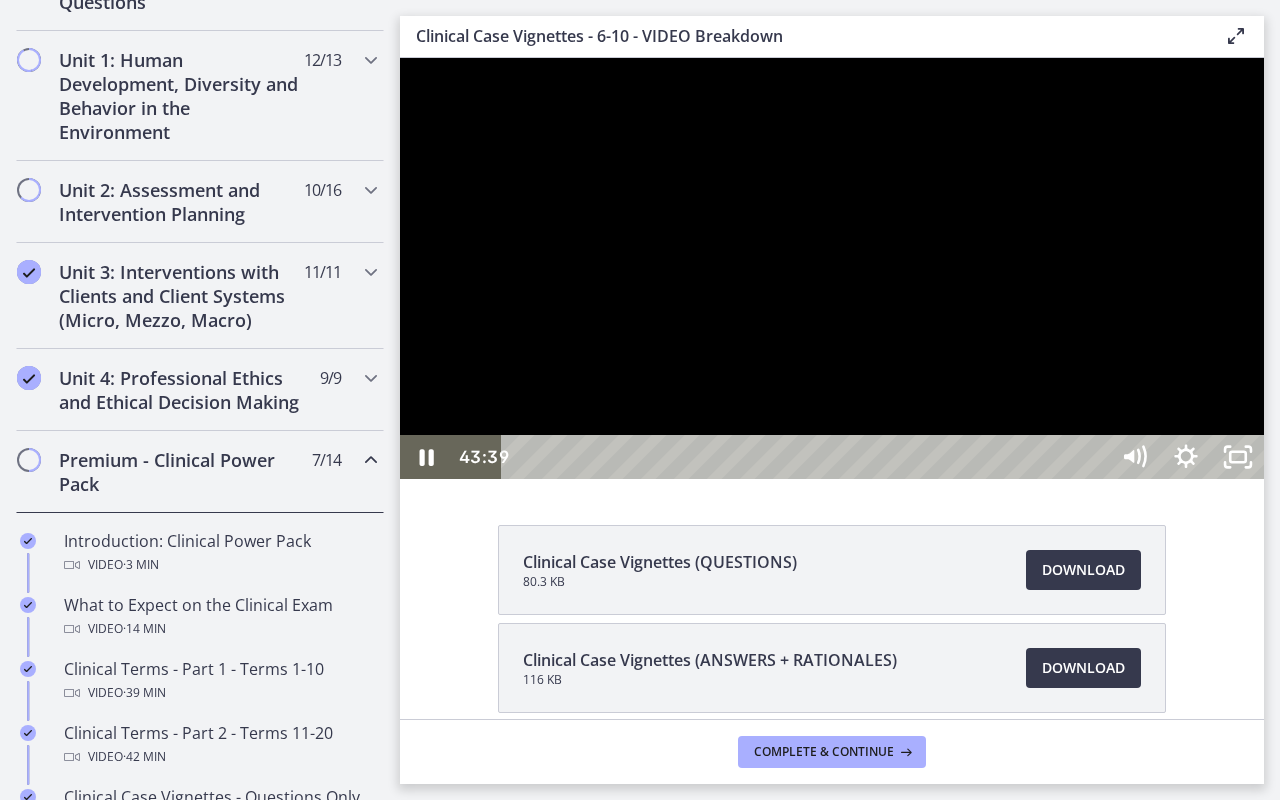 click on "47:27" at bounding box center [807, 457] 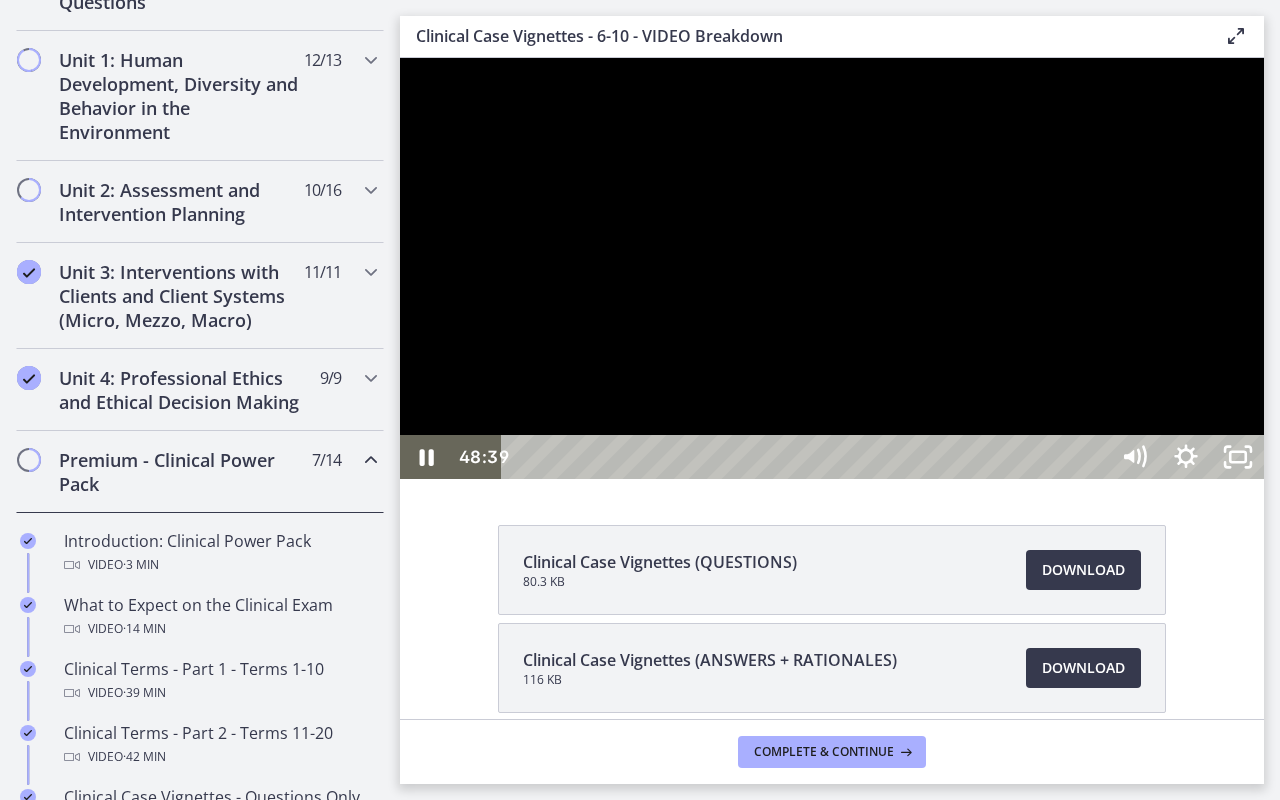 click on "48:39" at bounding box center [807, 457] 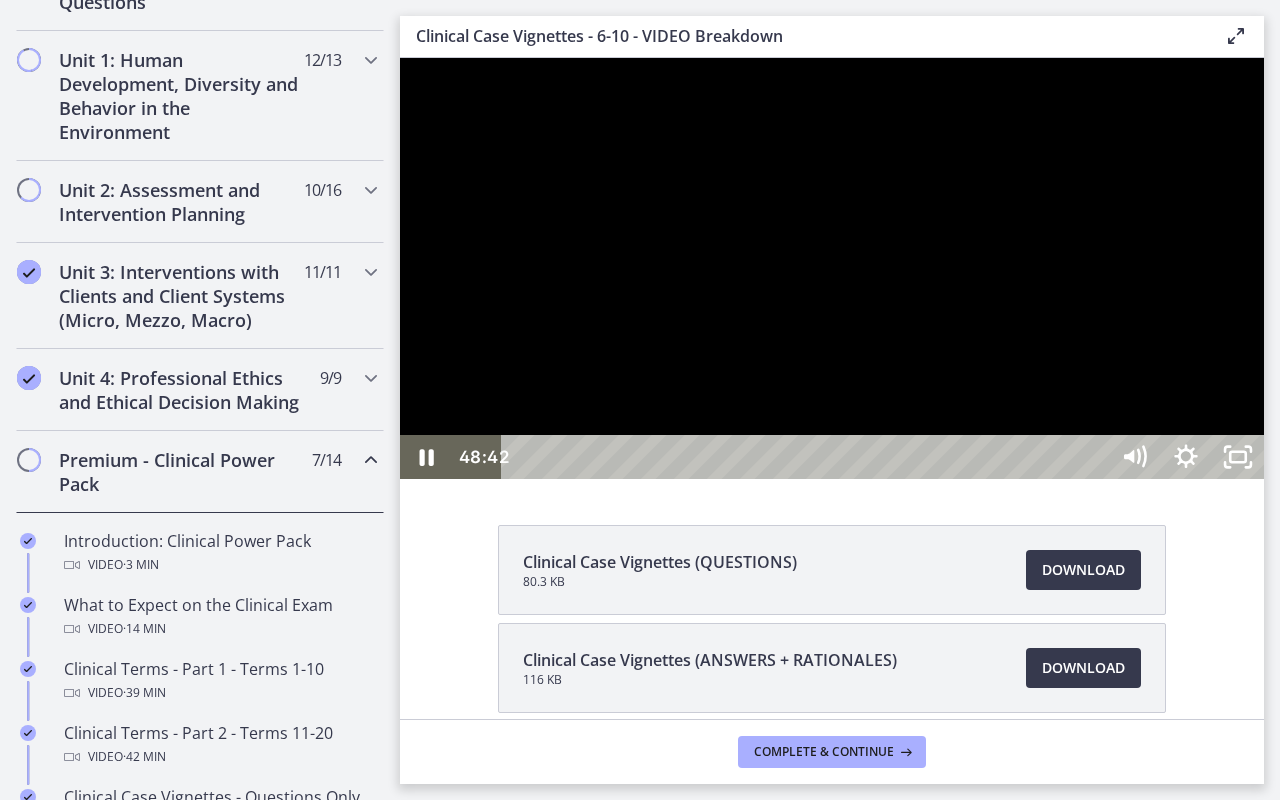 click on "49:06" at bounding box center (807, 457) 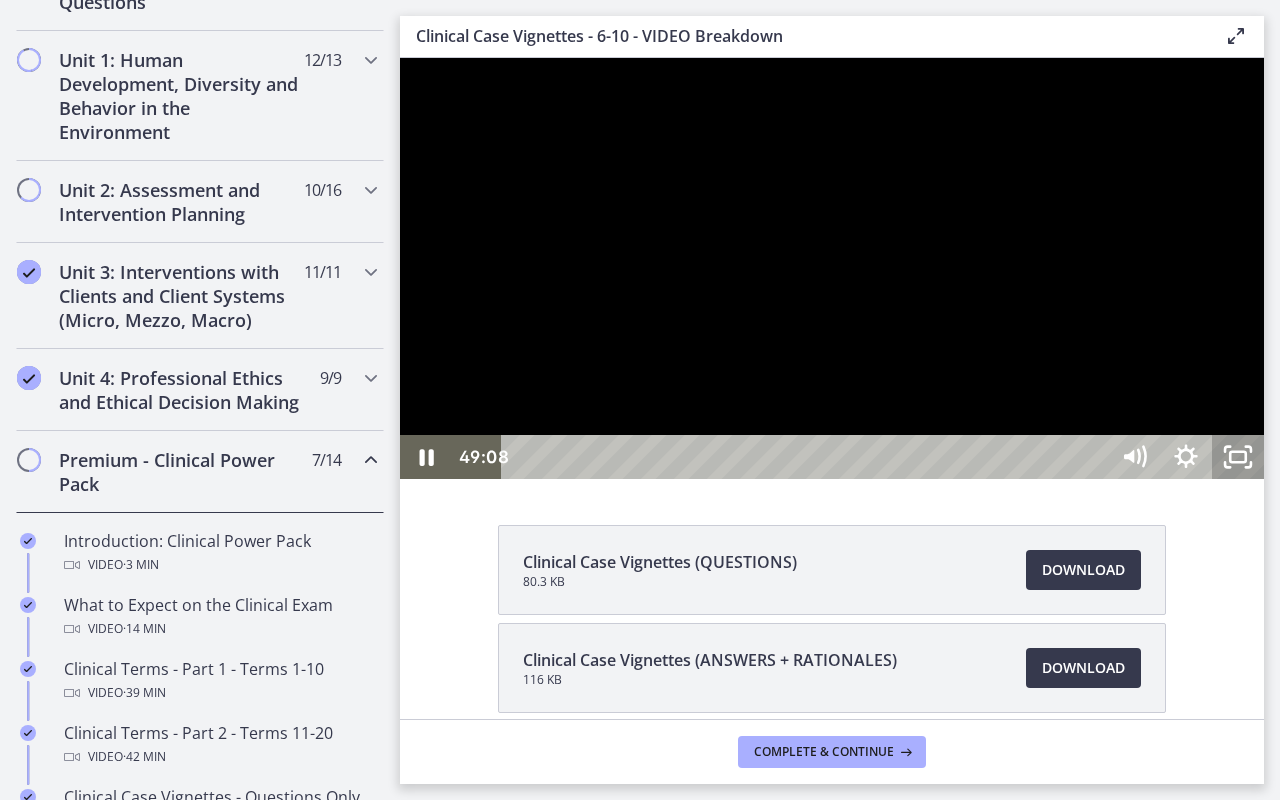 click 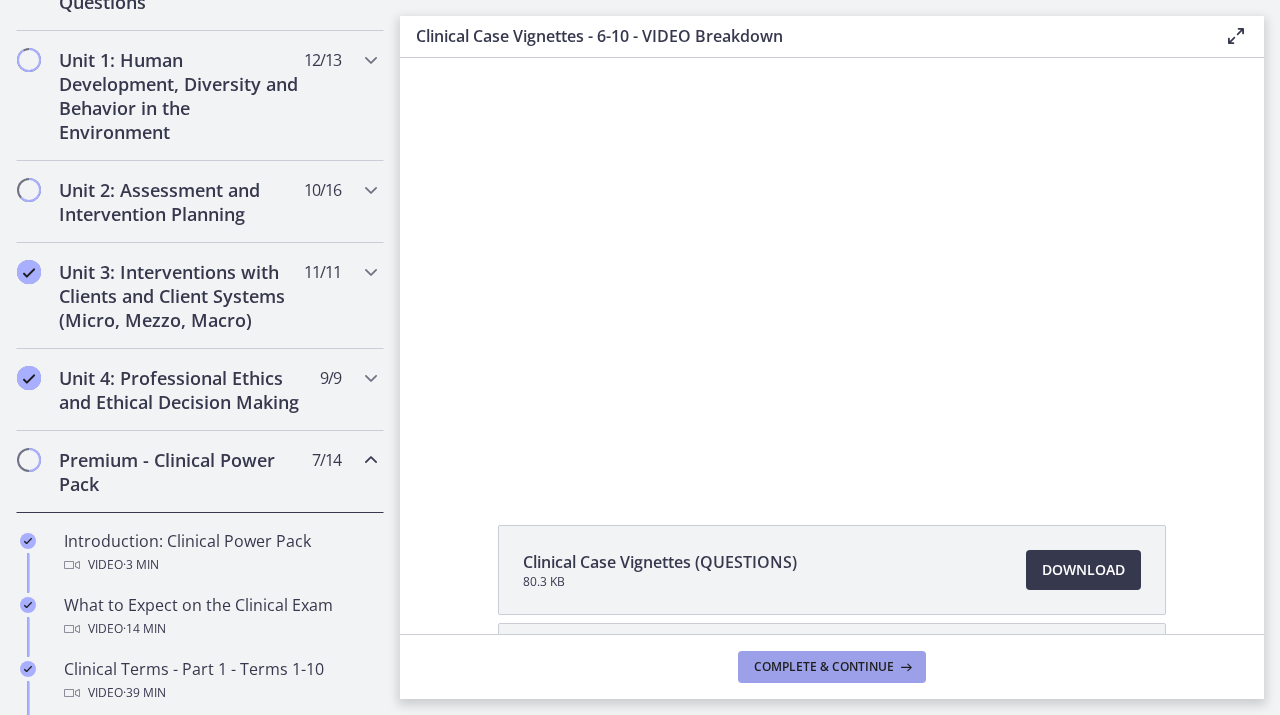 click on "Complete & continue" at bounding box center (824, 667) 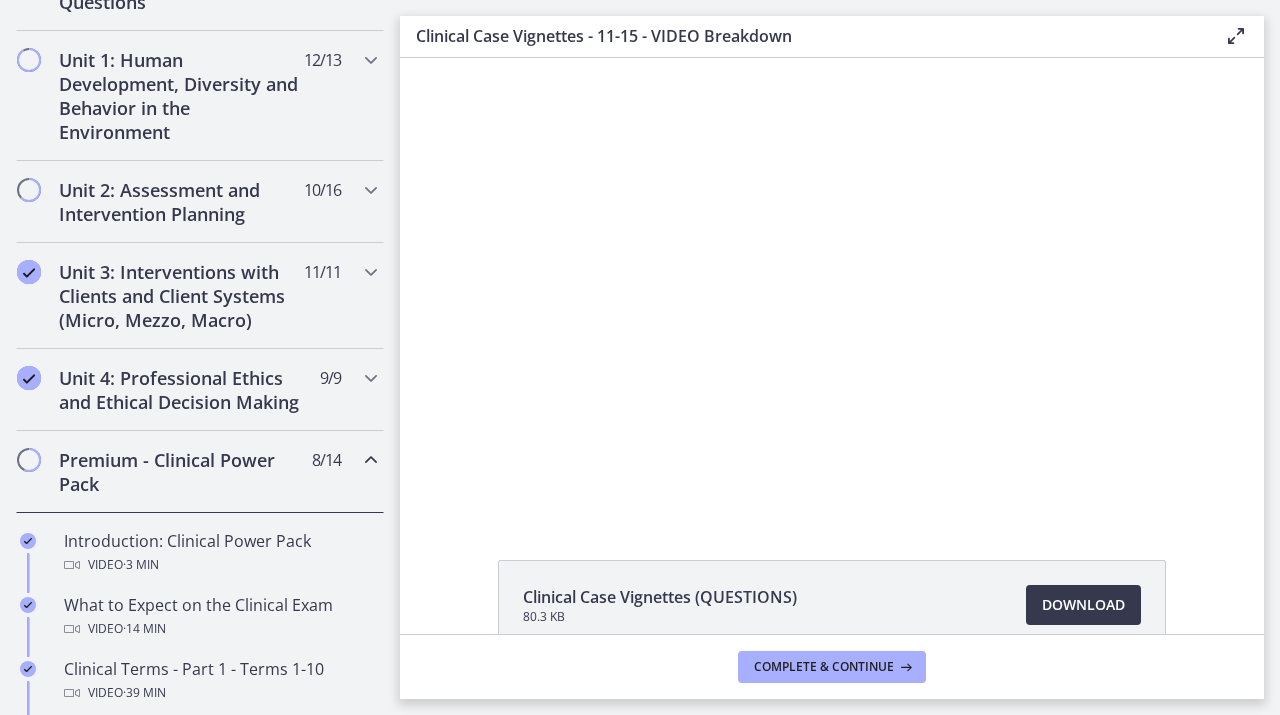 scroll, scrollTop: 0, scrollLeft: 0, axis: both 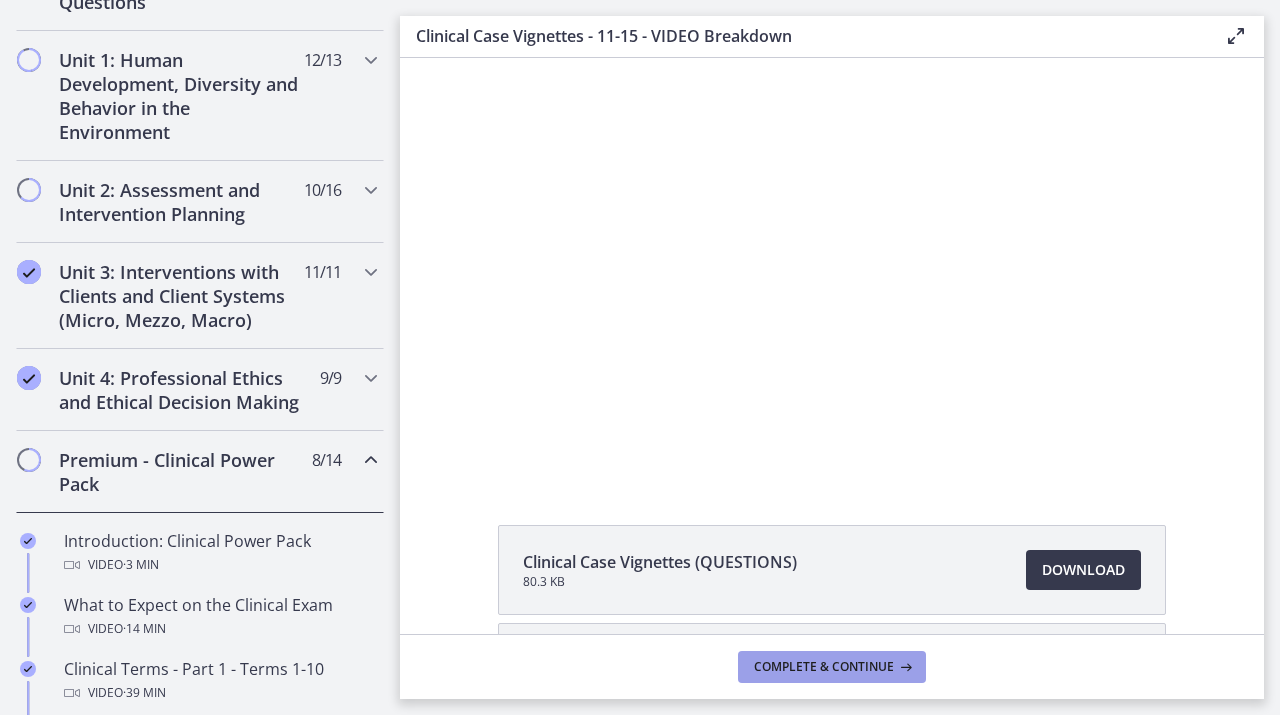 click on "Complete & continue" at bounding box center (832, 667) 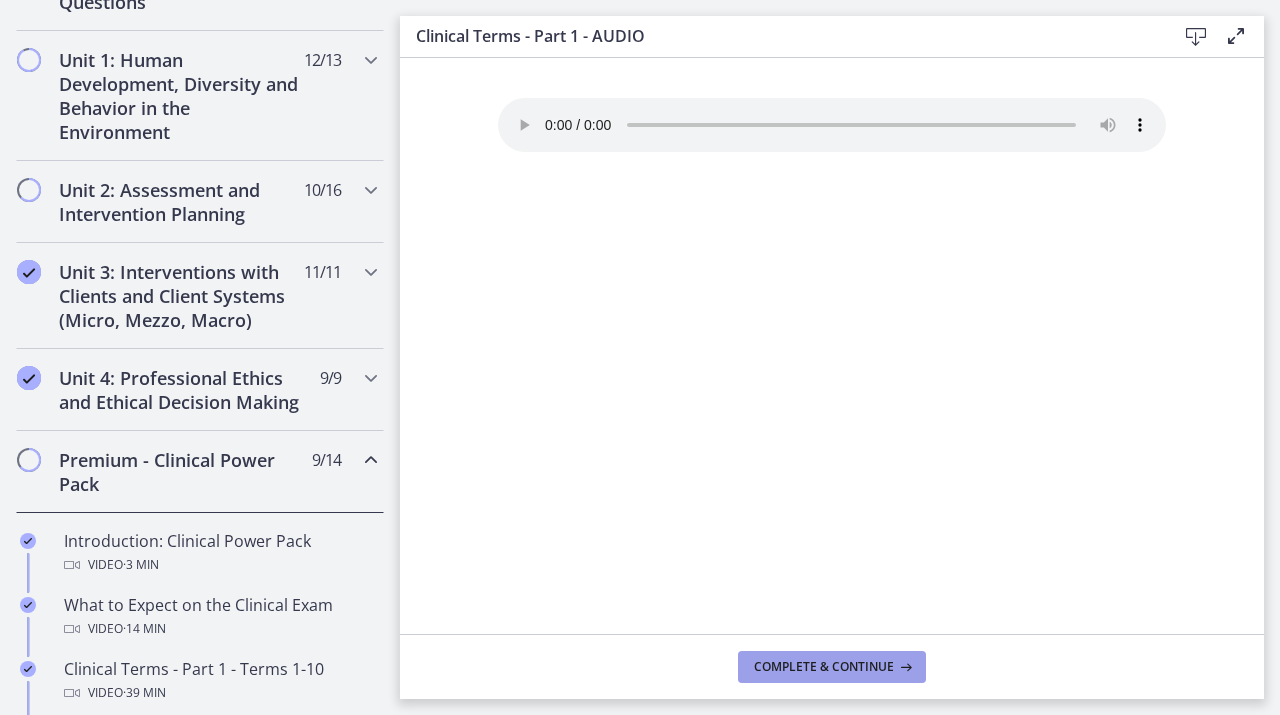 click on "Complete & continue" at bounding box center [824, 667] 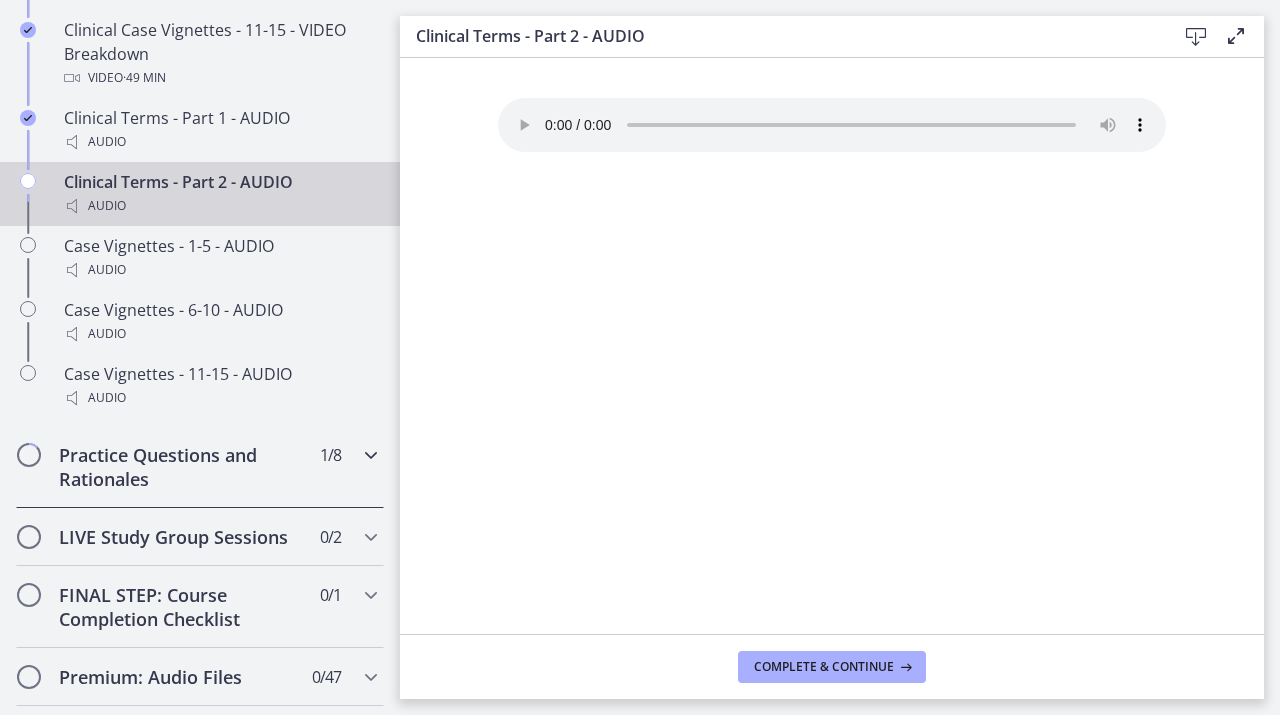 click on "Practice Questions and Rationales" at bounding box center [181, 467] 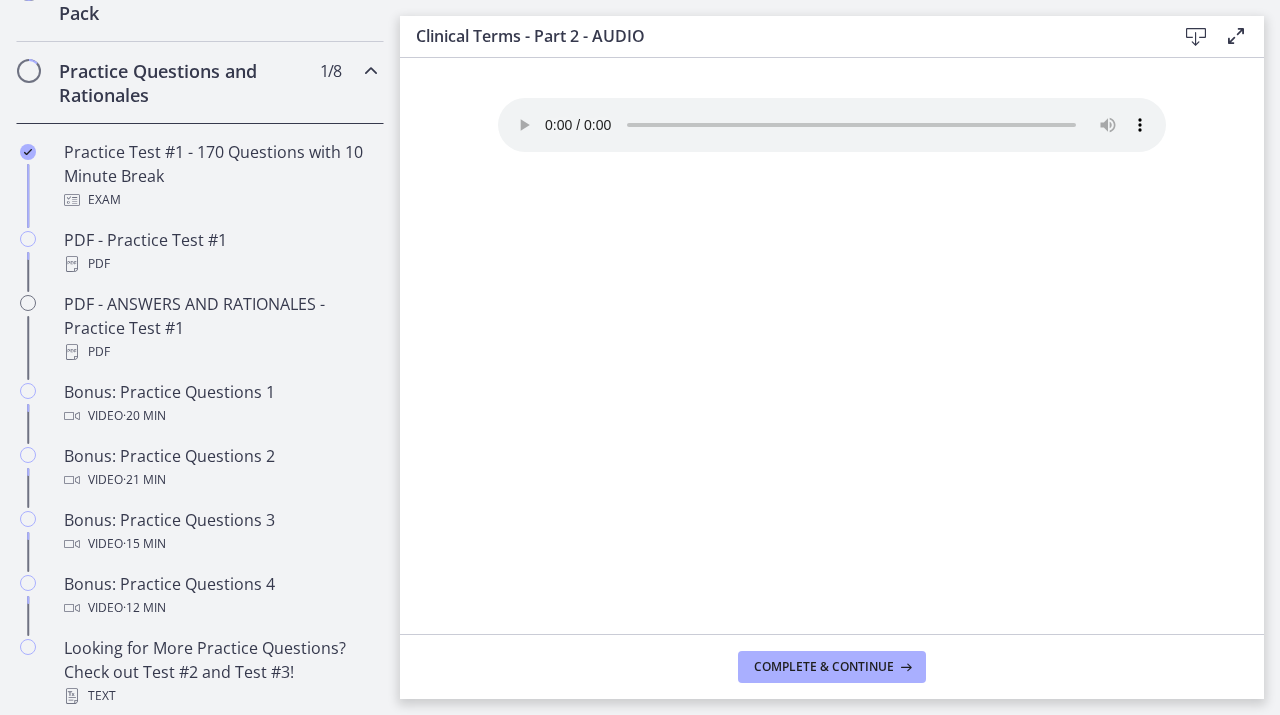 scroll, scrollTop: 1006, scrollLeft: 0, axis: vertical 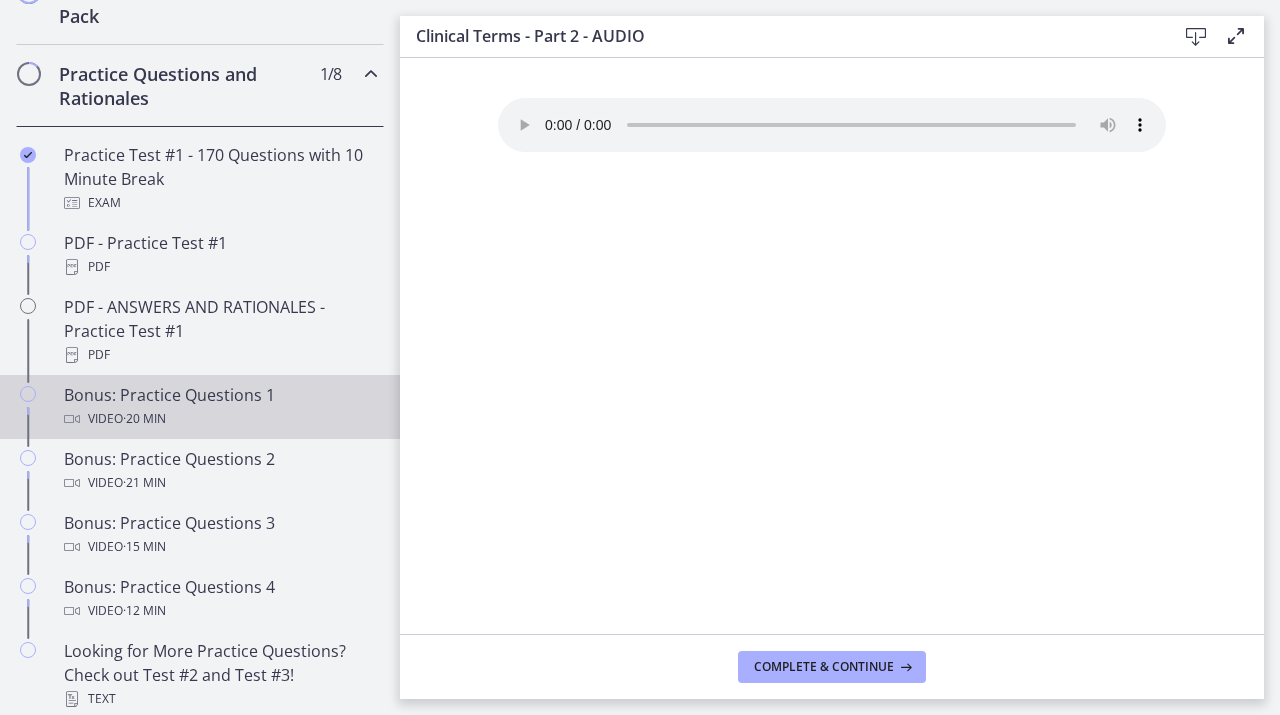 click on "Bonus: Practice Questions 1
Video
·  20 min" at bounding box center [220, 407] 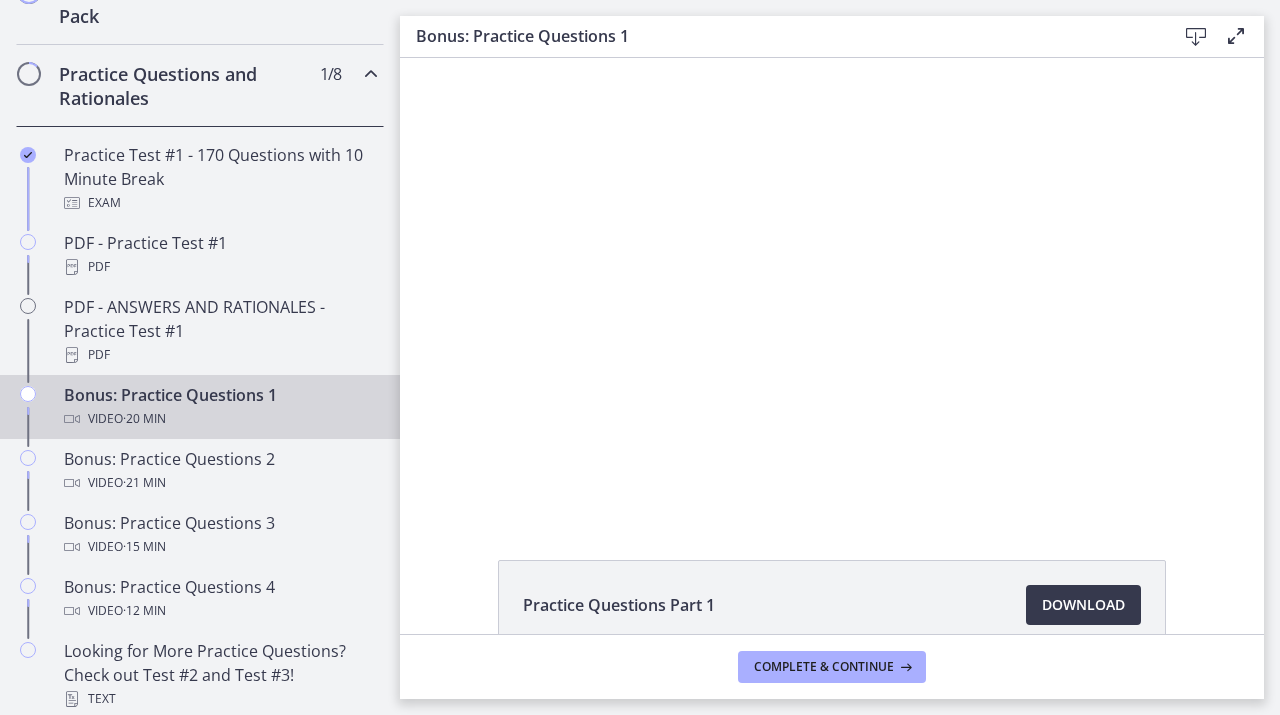 scroll, scrollTop: 0, scrollLeft: 0, axis: both 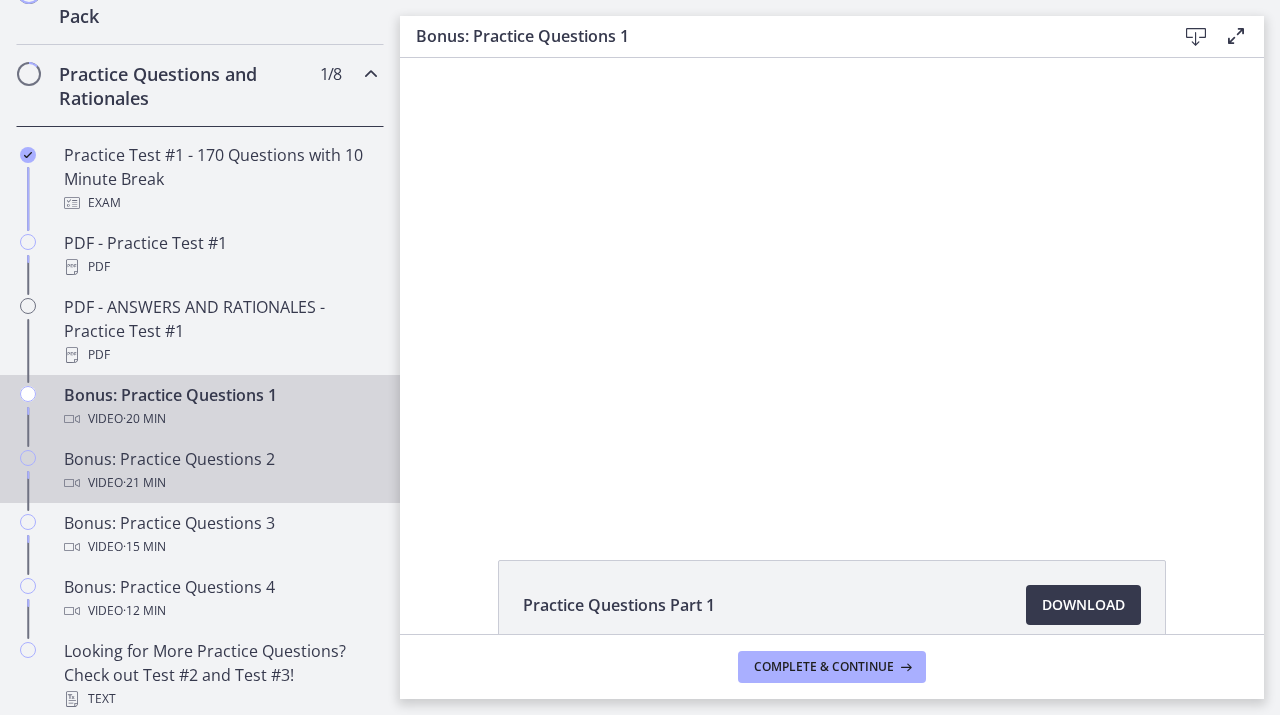 click on "Video
·  21 min" at bounding box center (220, 483) 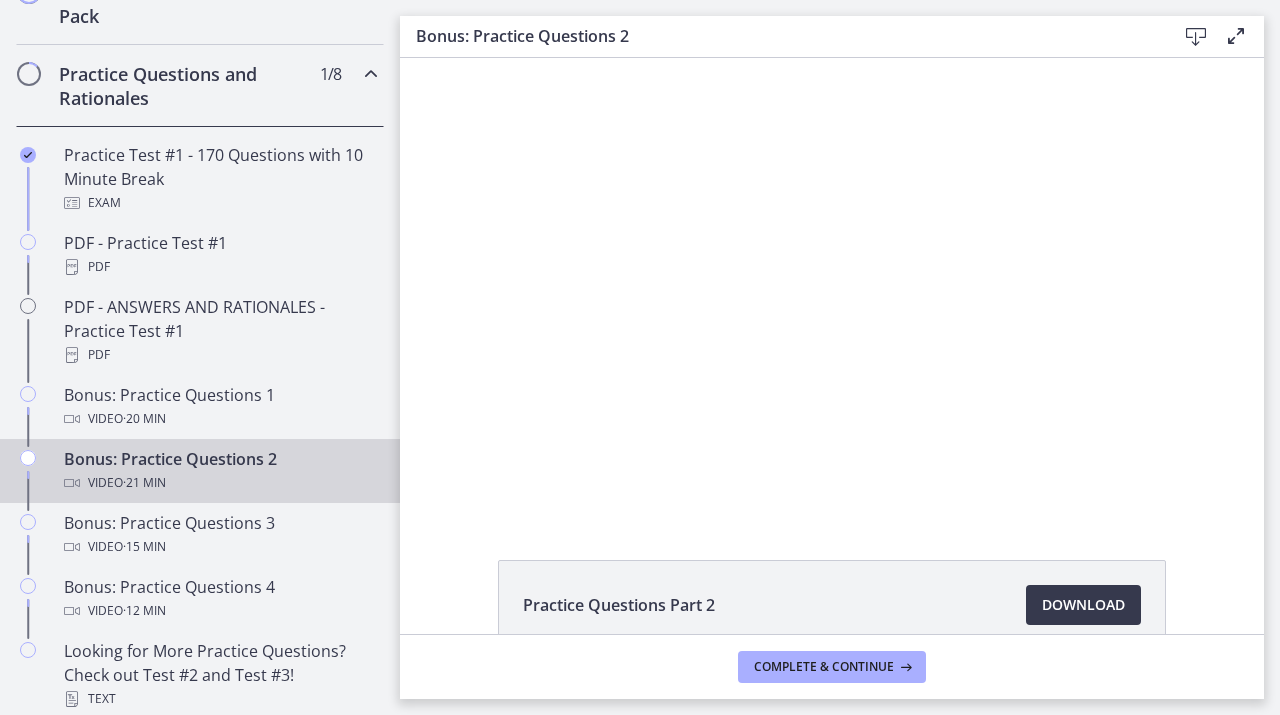 scroll, scrollTop: 0, scrollLeft: 0, axis: both 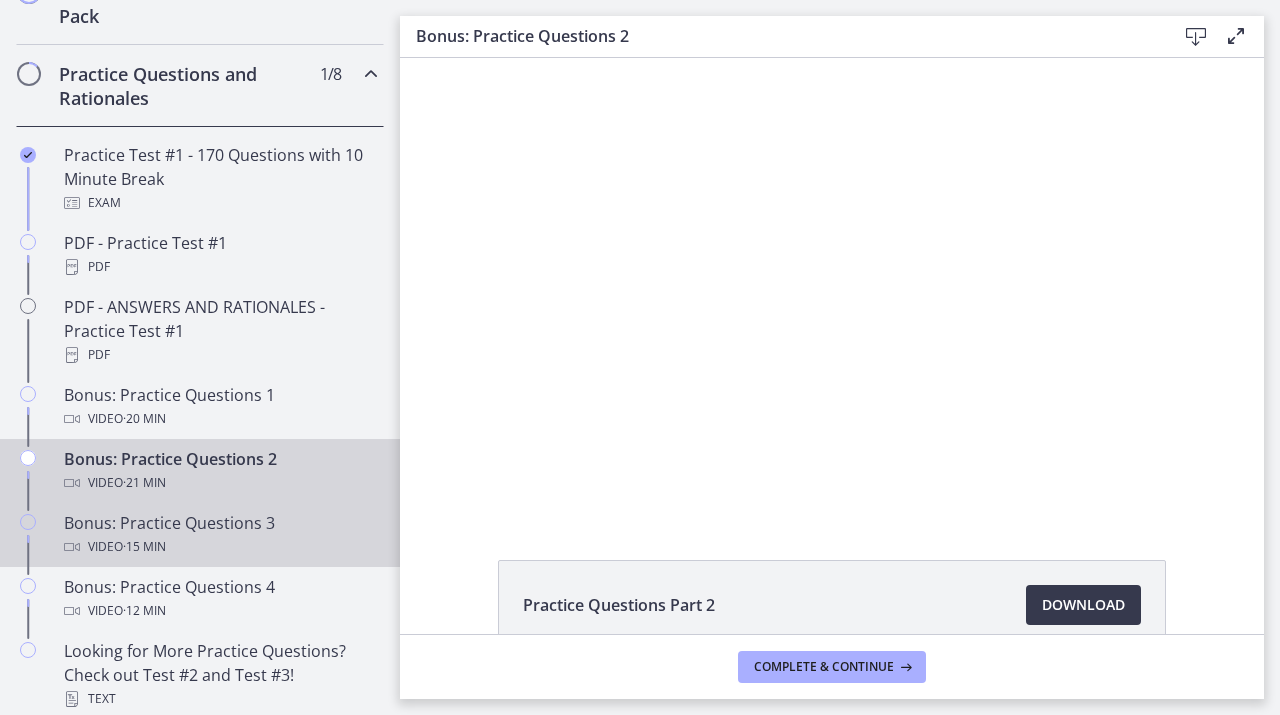 click on "Video
·  15 min" at bounding box center [220, 547] 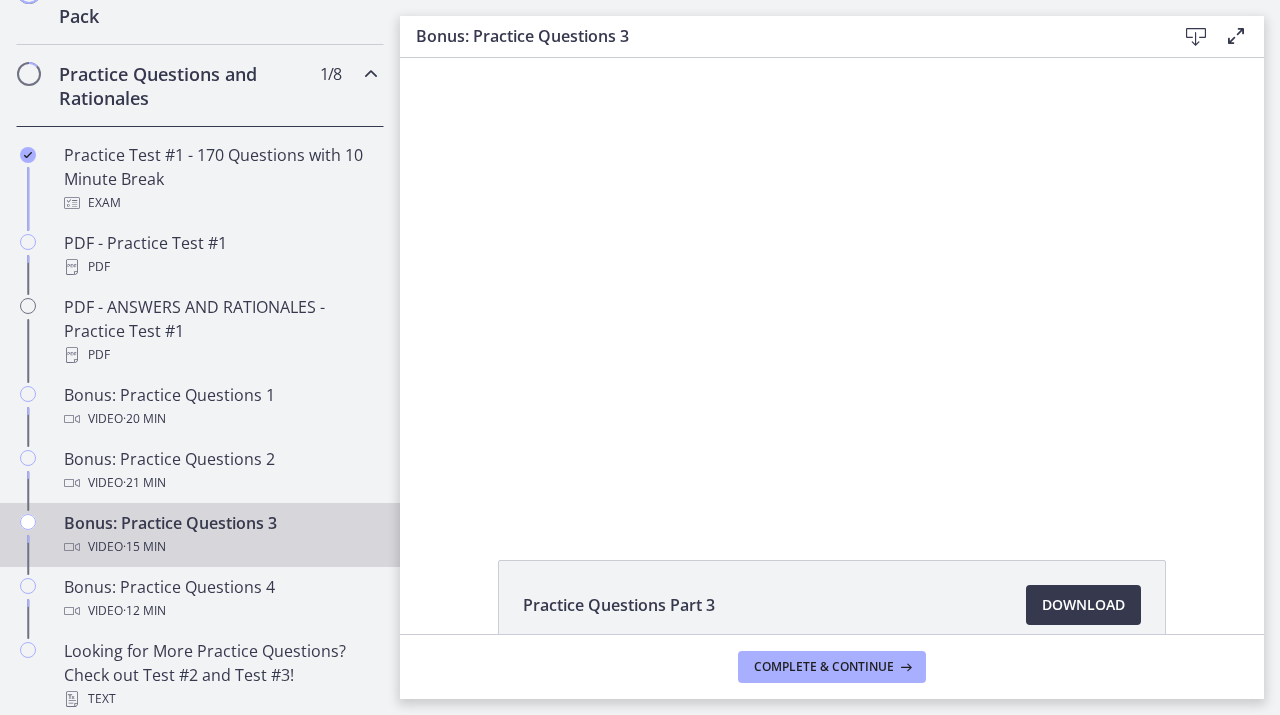 scroll, scrollTop: 0, scrollLeft: 0, axis: both 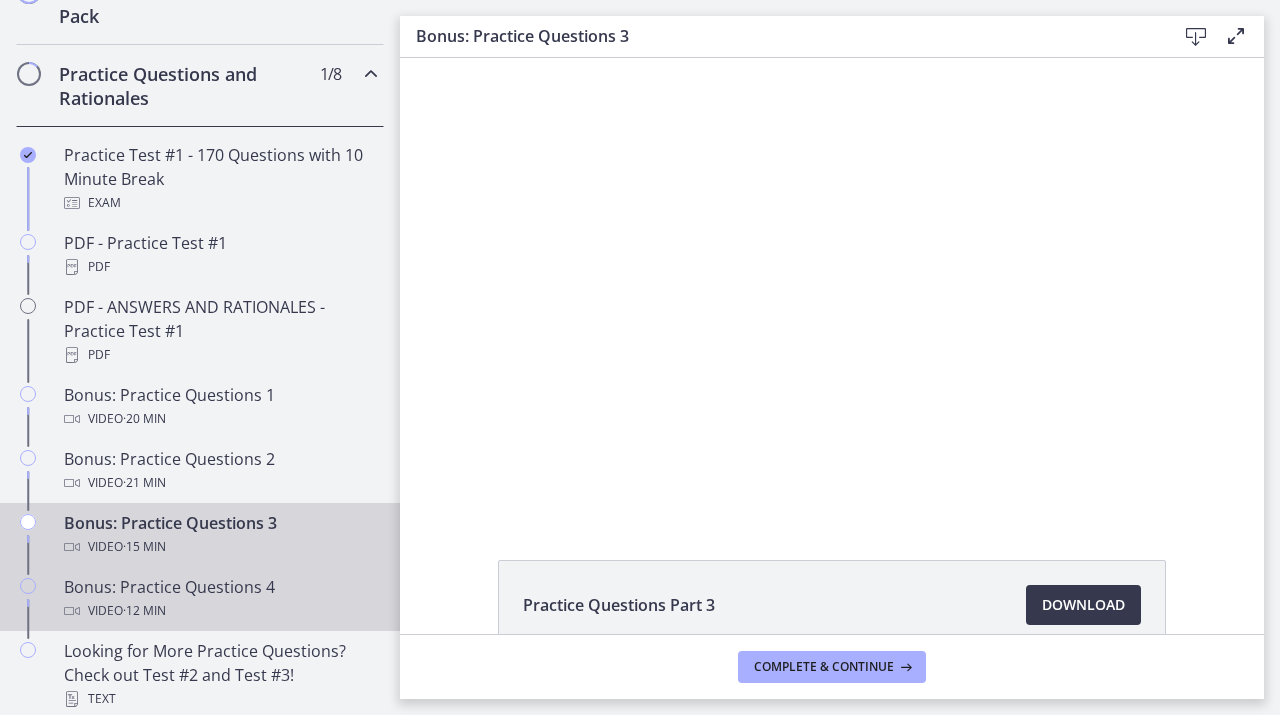 click on "Bonus: Practice Questions 4
Video
·  12 min" at bounding box center (220, 599) 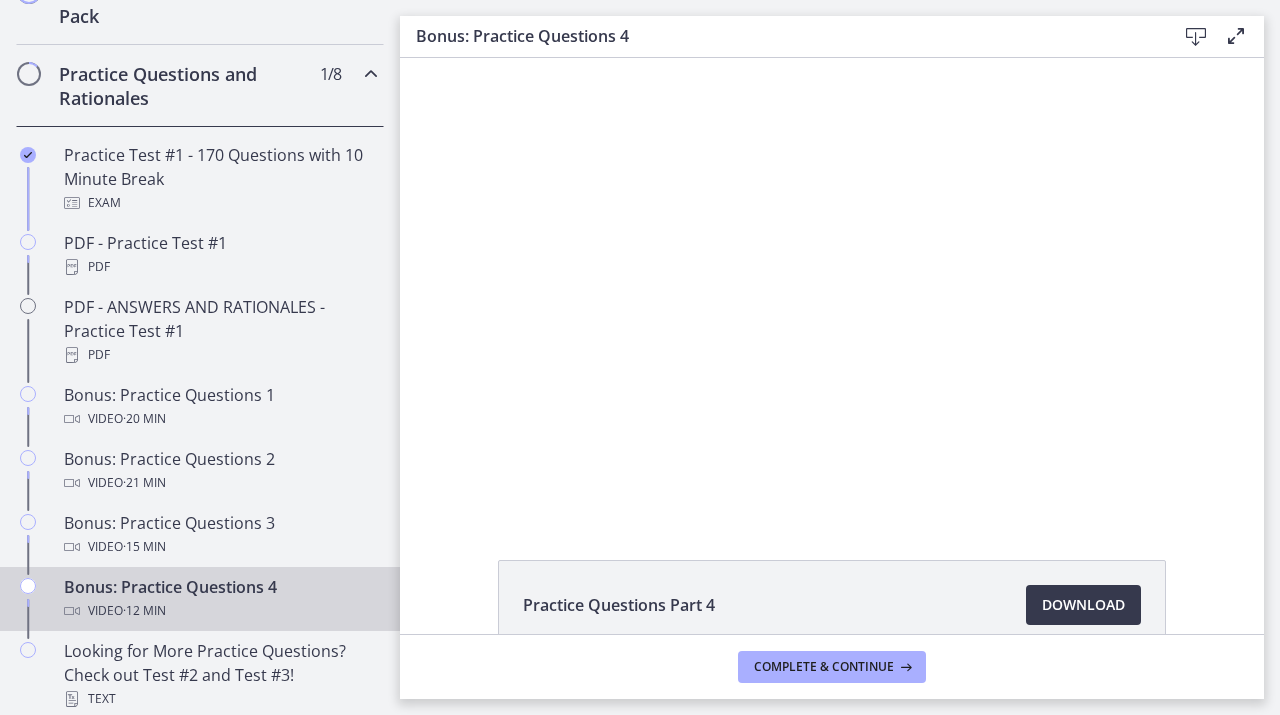 scroll, scrollTop: 0, scrollLeft: 0, axis: both 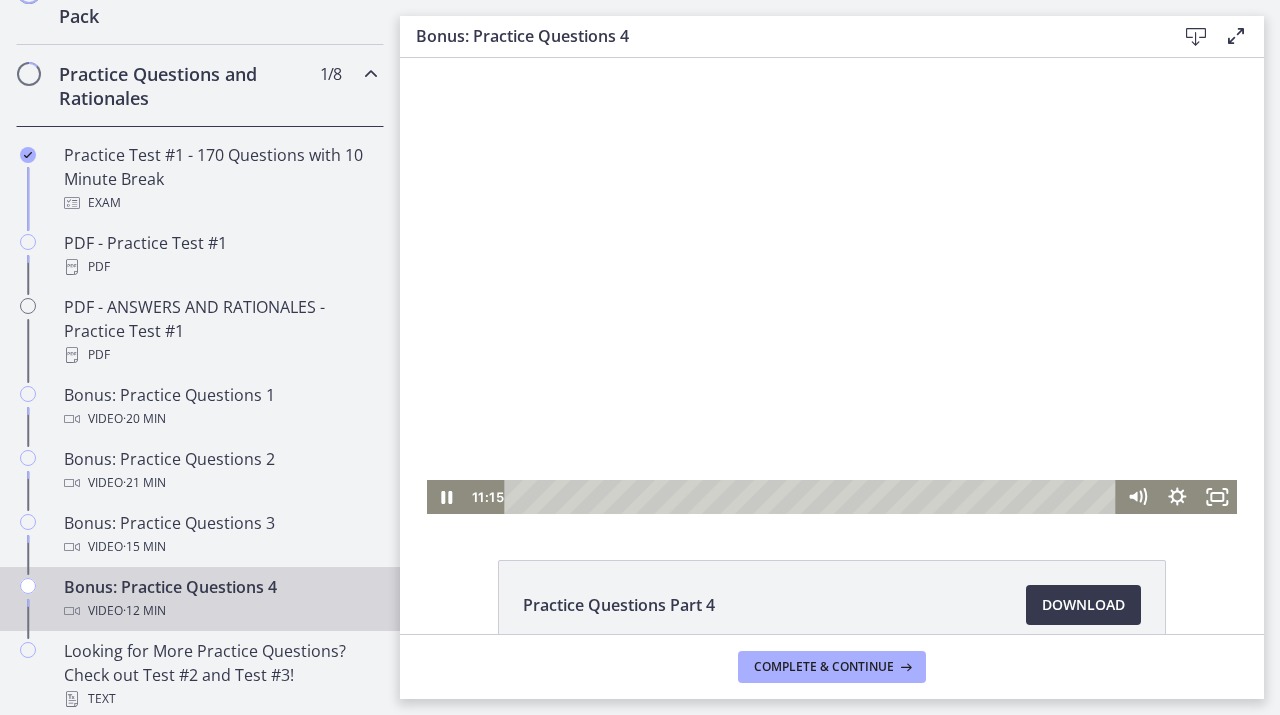 click at bounding box center (832, 286) 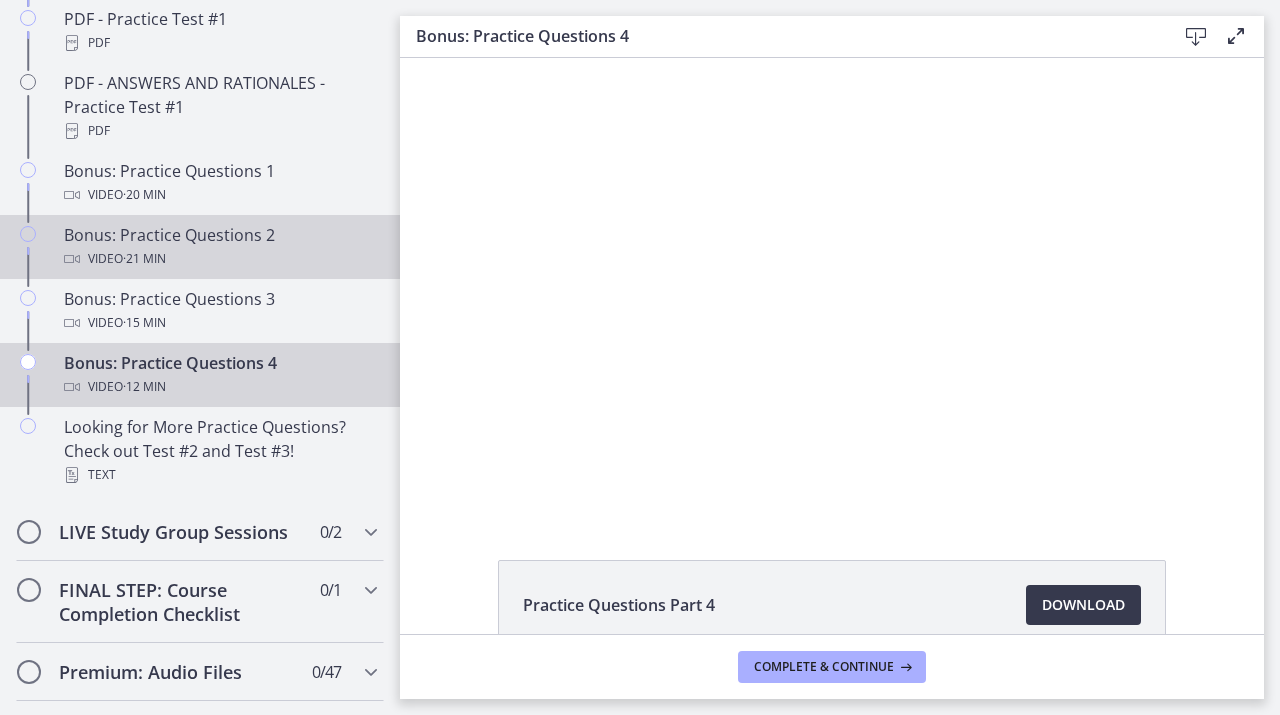 scroll, scrollTop: 1241, scrollLeft: 0, axis: vertical 